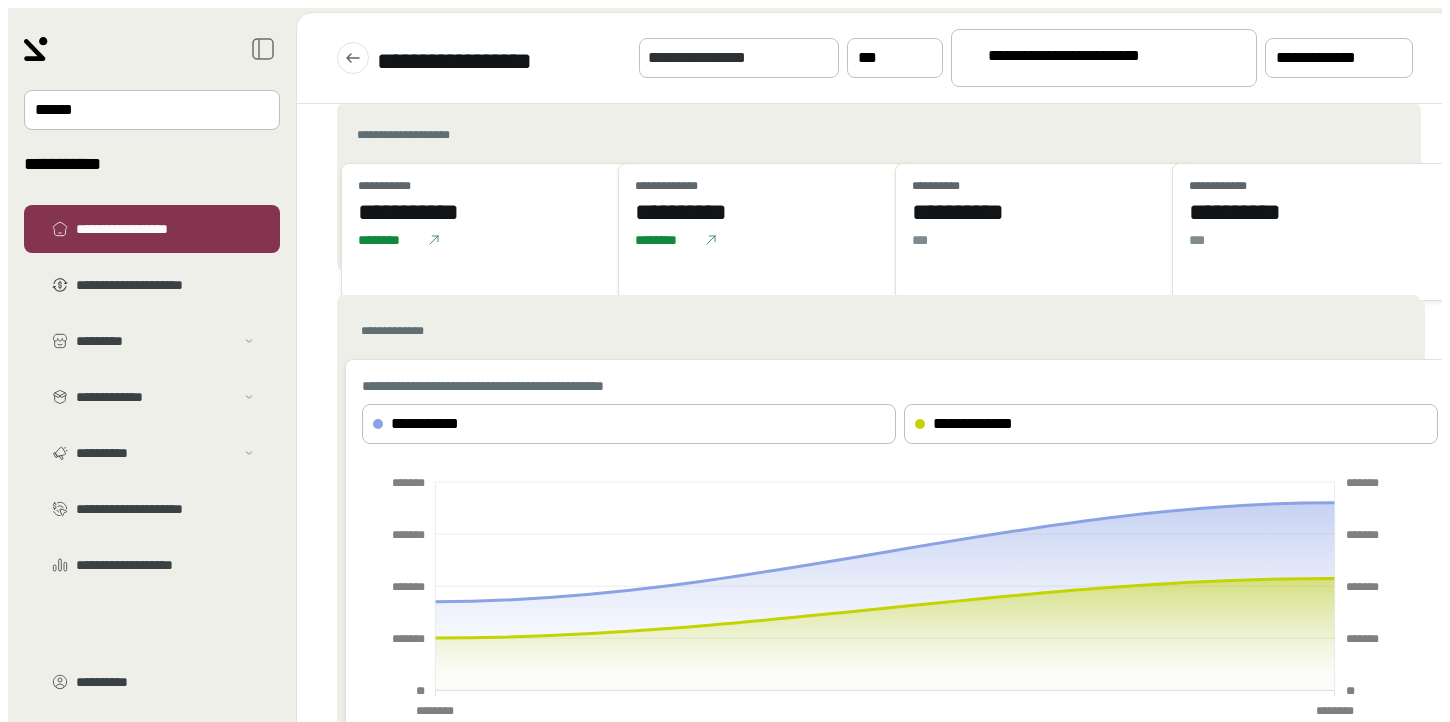 scroll, scrollTop: 0, scrollLeft: 0, axis: both 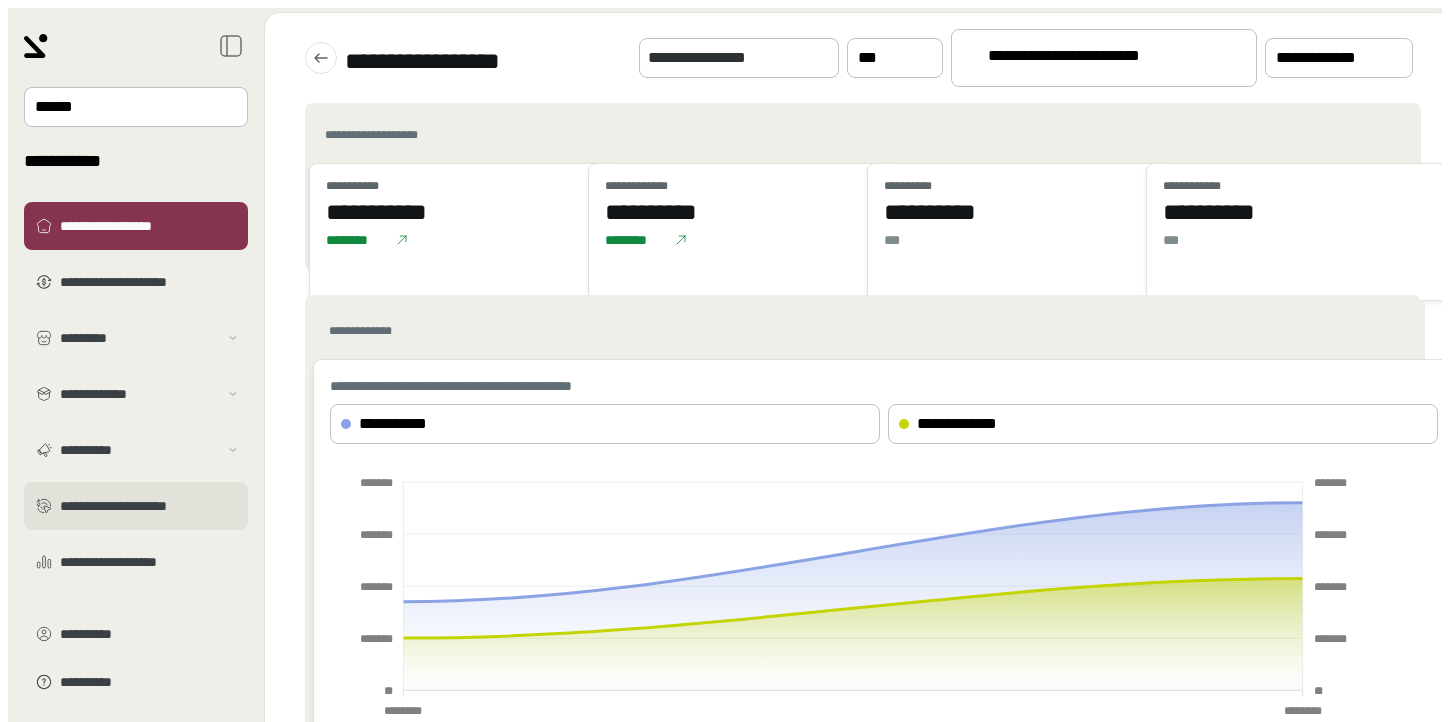 click on "**********" at bounding box center (136, 282) 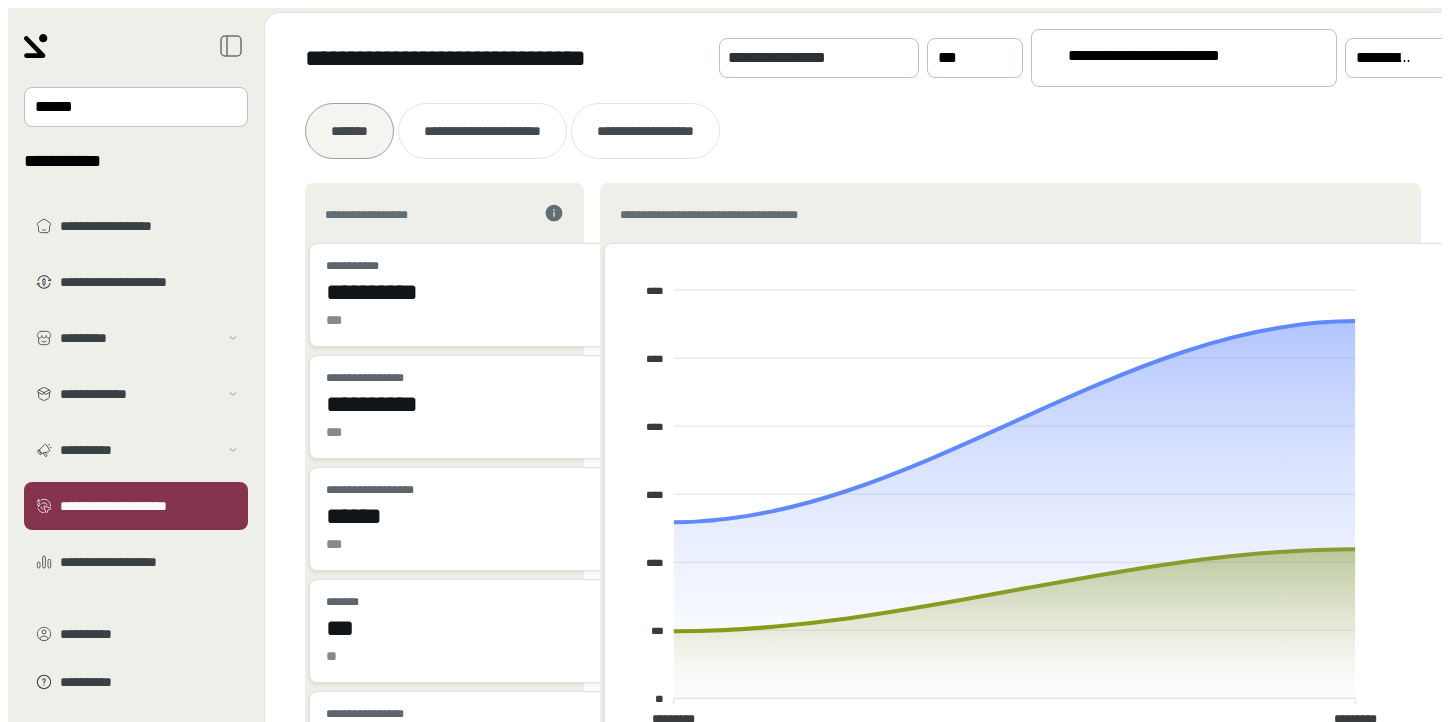 click at bounding box center [36, 46] 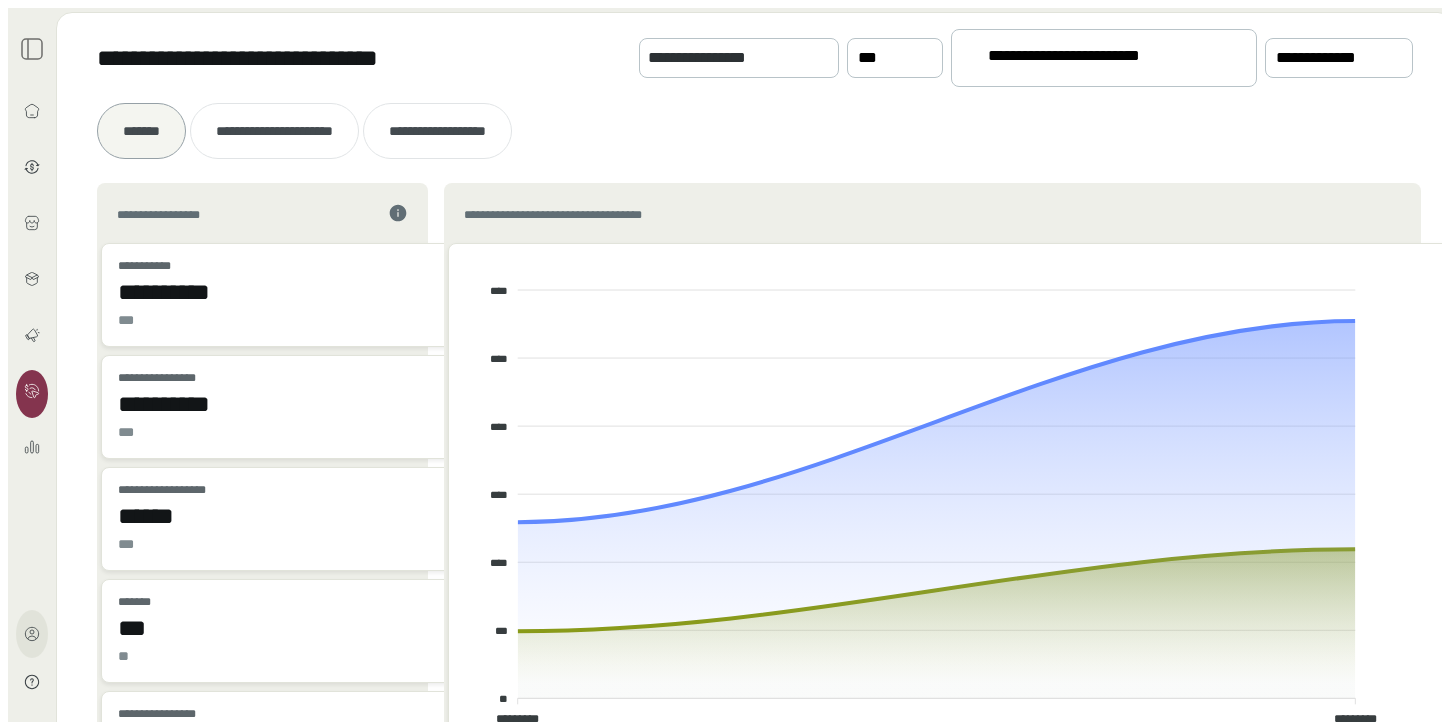 click at bounding box center [32, 634] 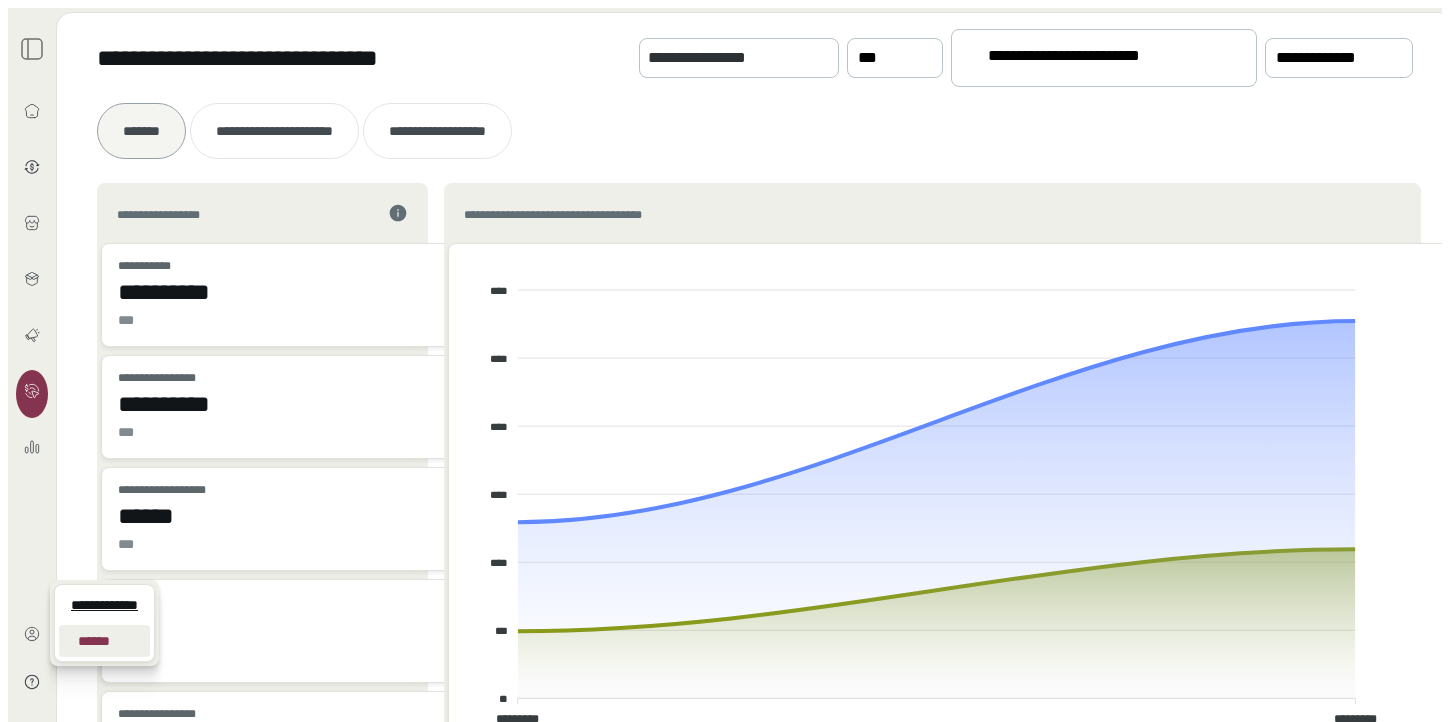 click on "******" at bounding box center [94, 641] 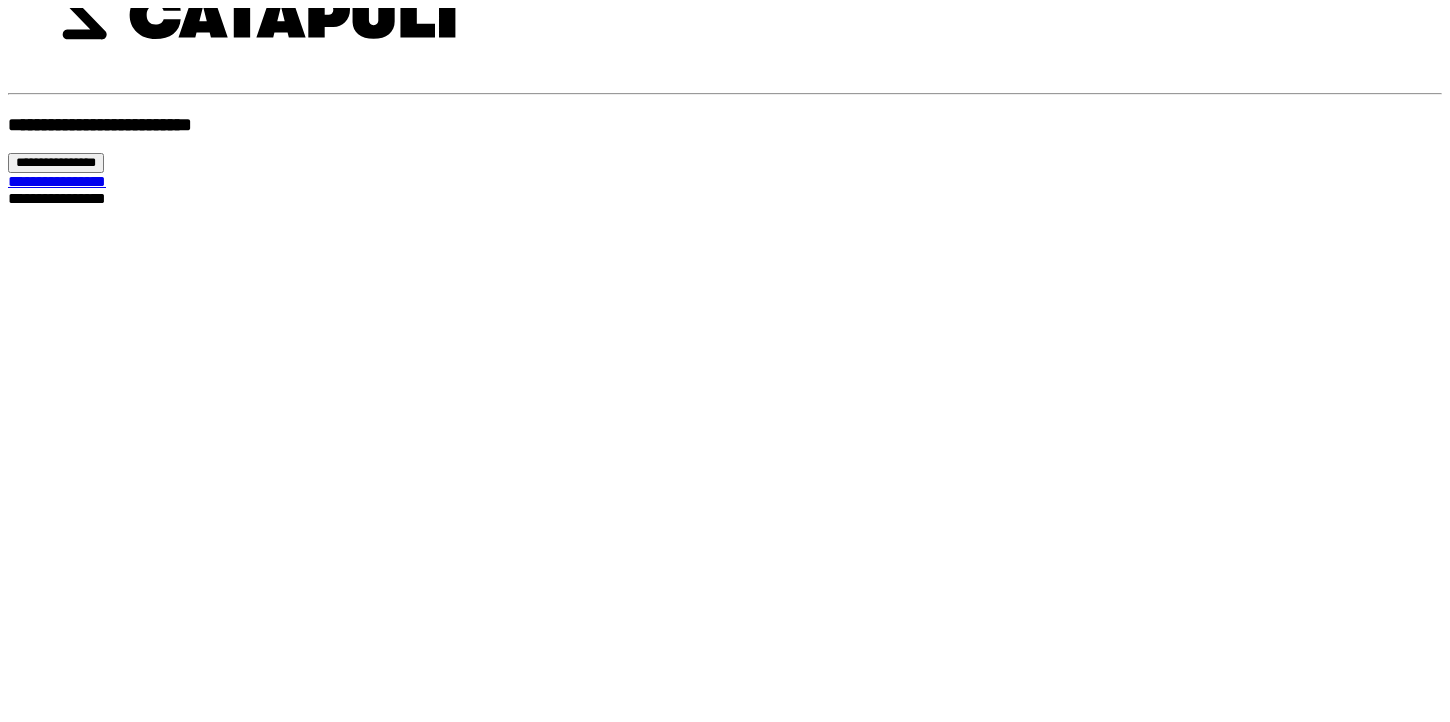 scroll, scrollTop: 0, scrollLeft: 0, axis: both 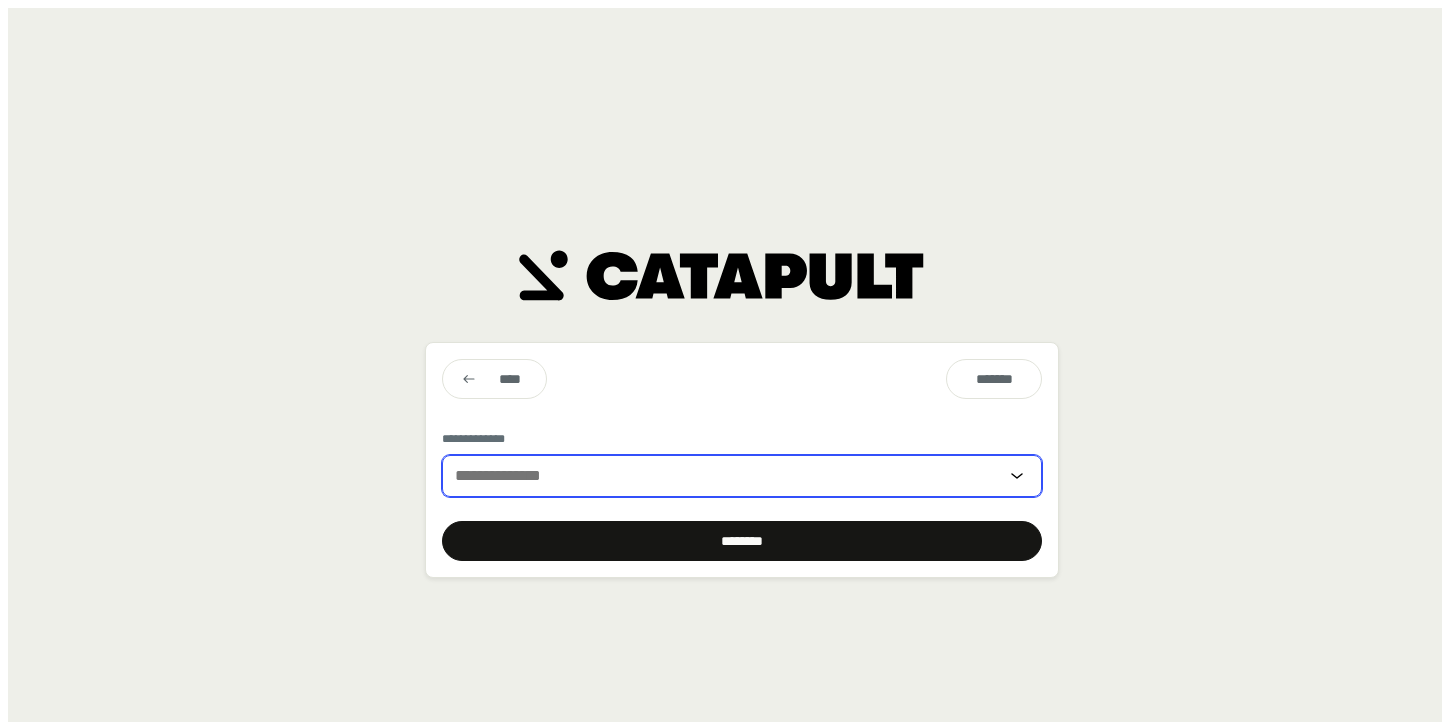 click at bounding box center (724, 476) 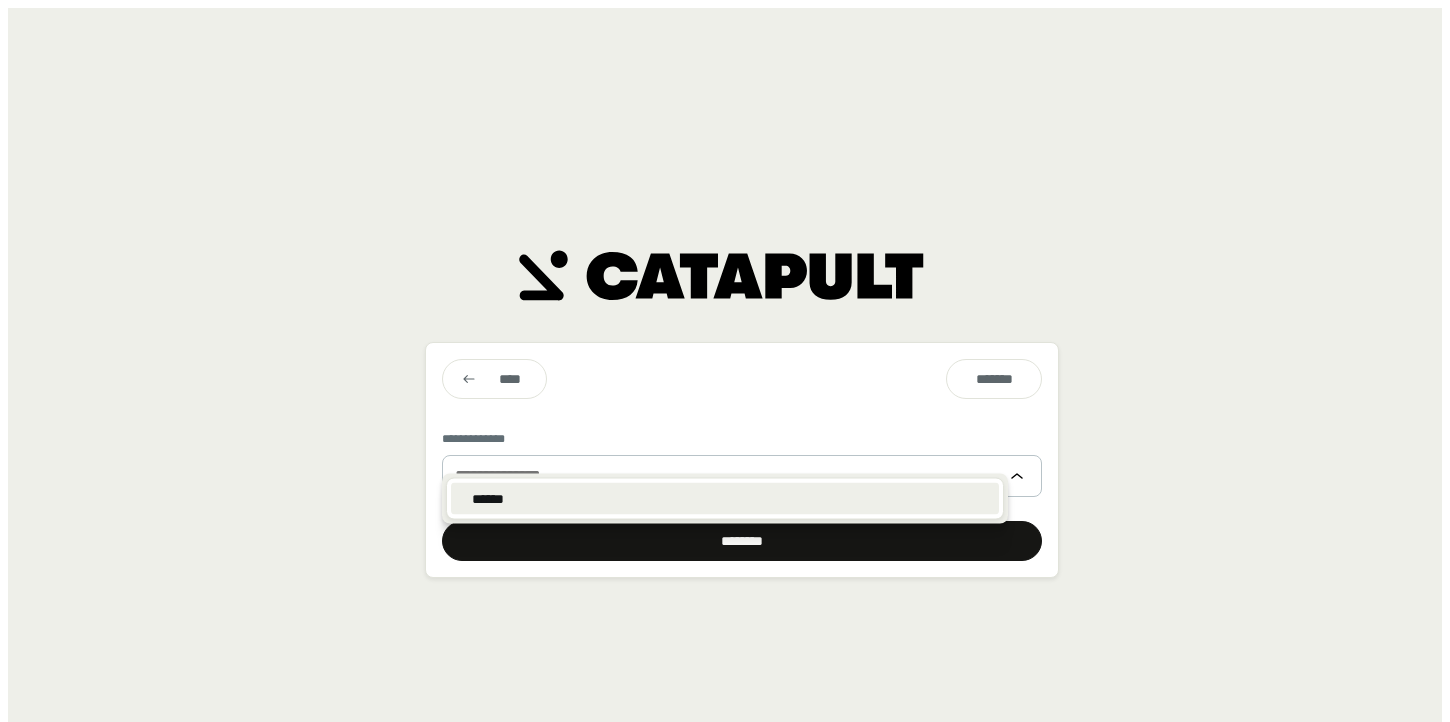 click on "******" at bounding box center (725, 499) 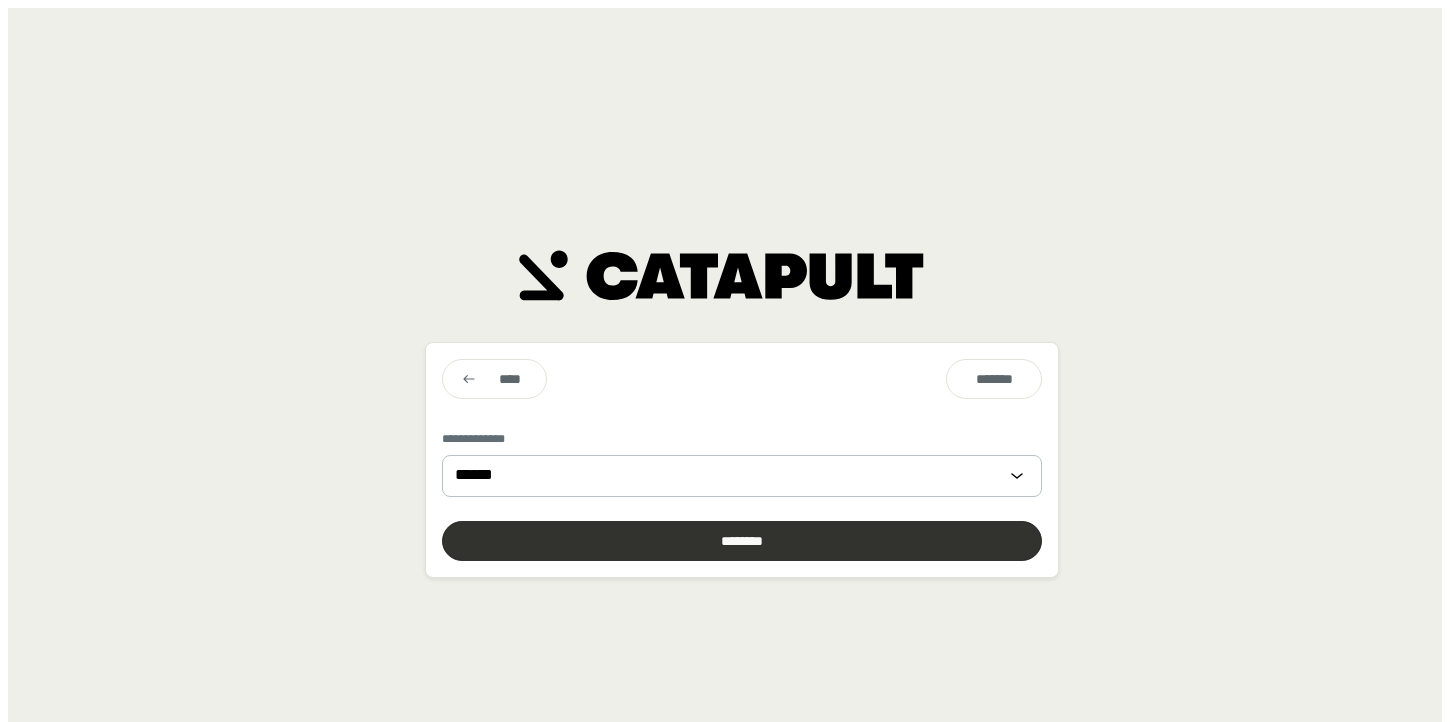 click at bounding box center (742, 541) 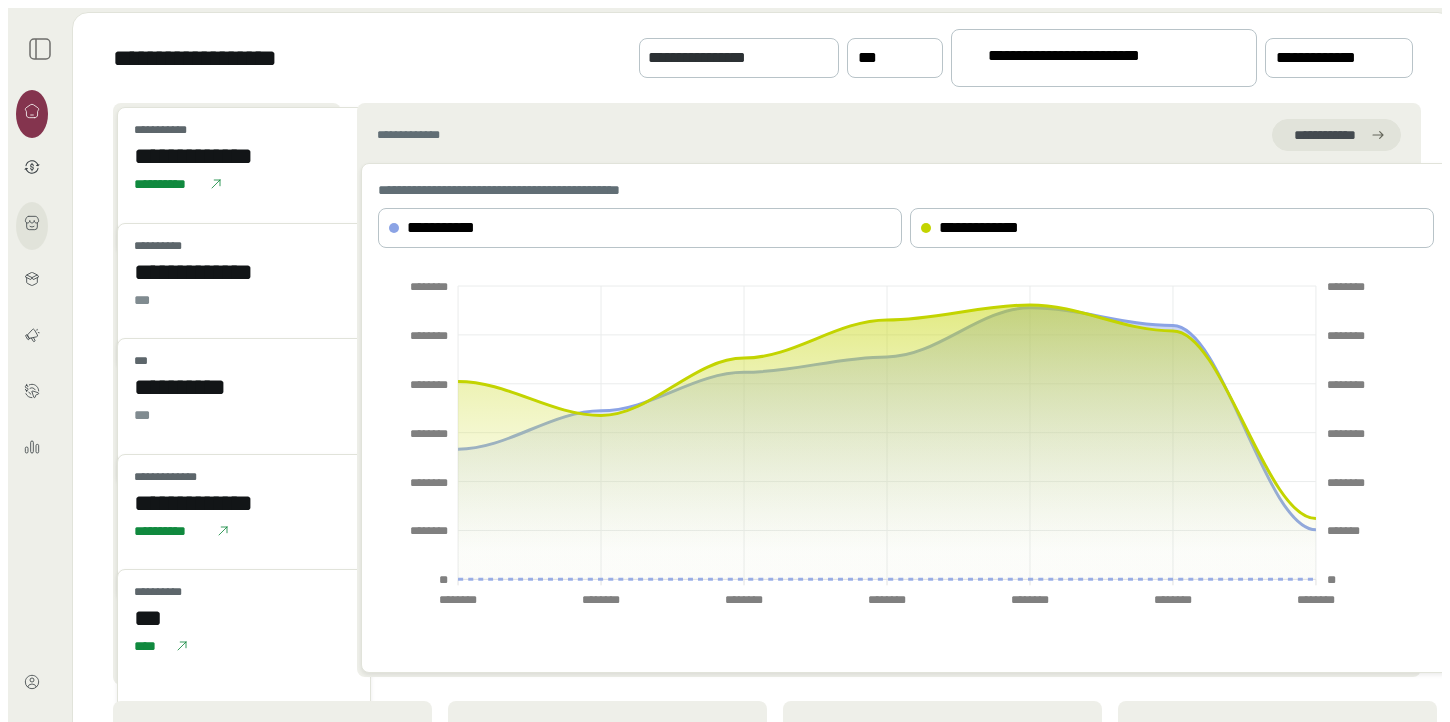 click at bounding box center [32, 226] 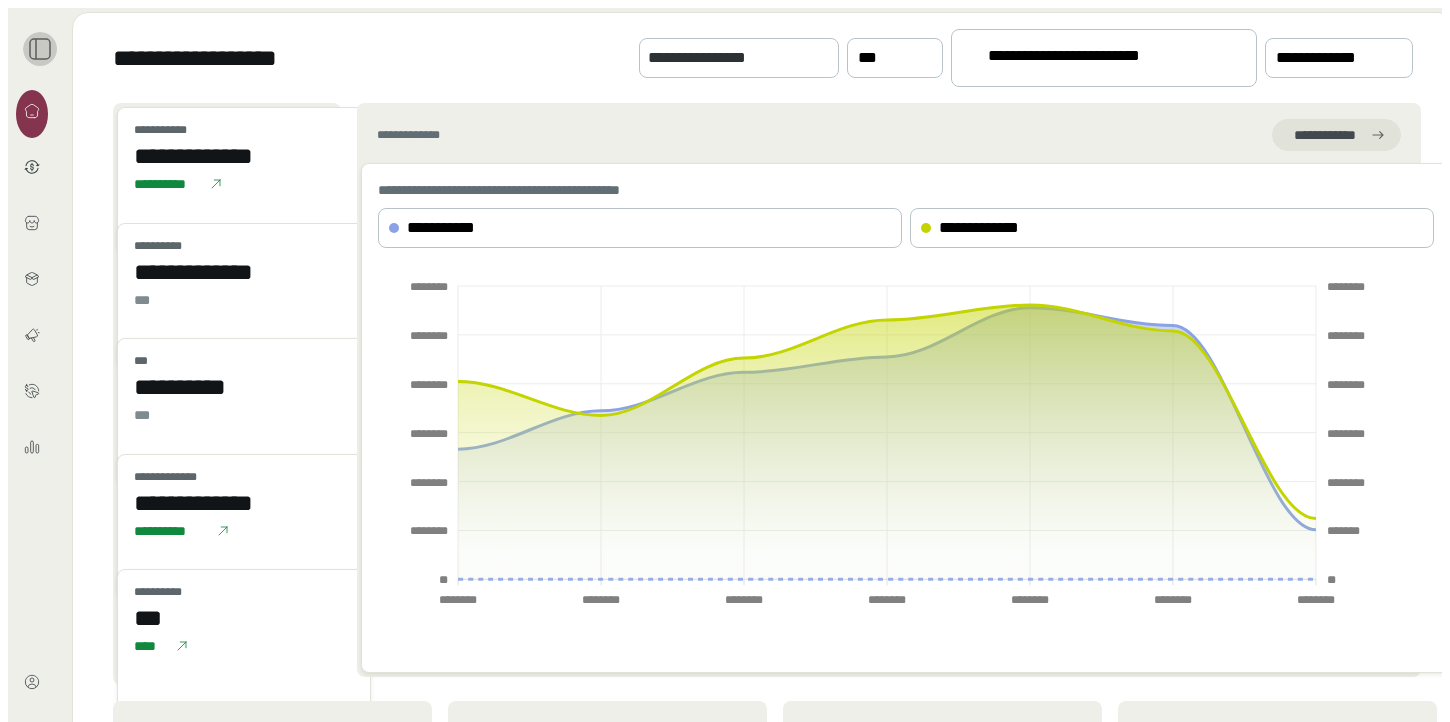 click at bounding box center (40, 49) 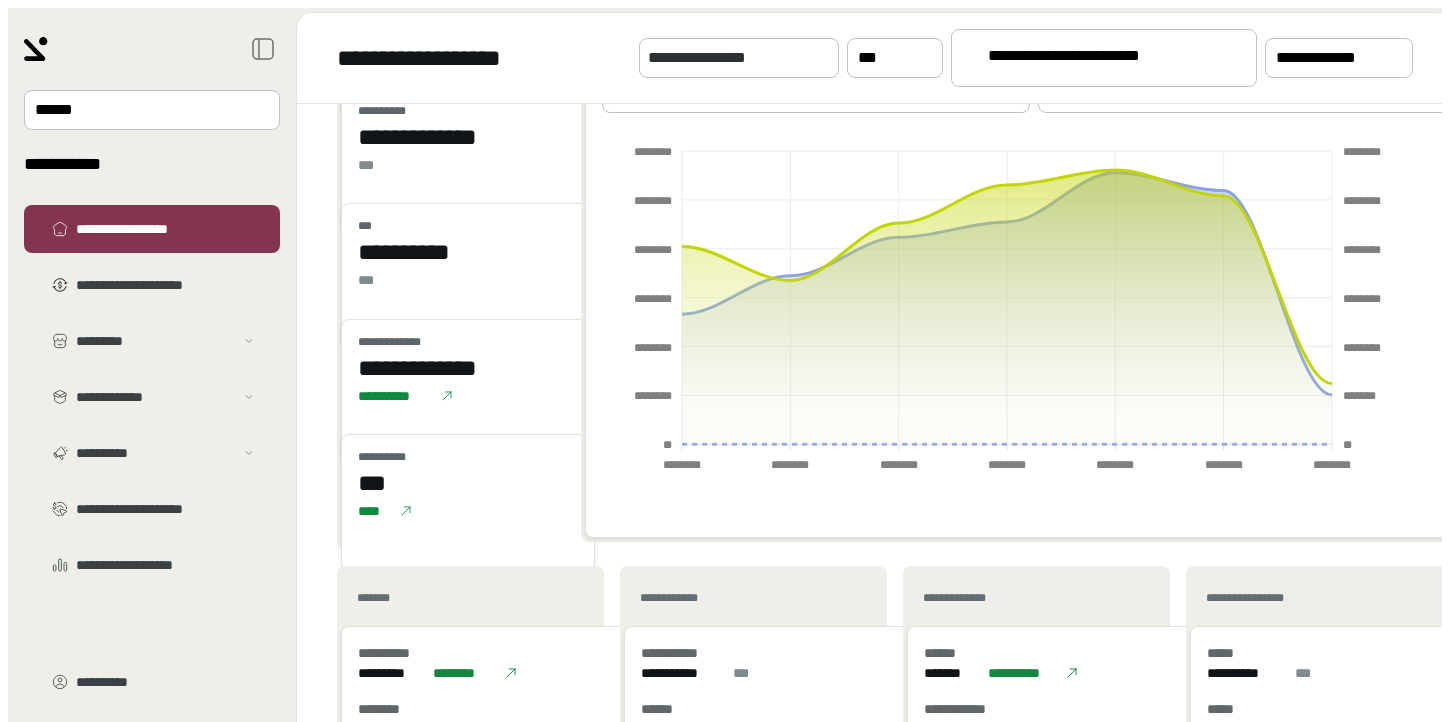 scroll, scrollTop: 0, scrollLeft: 0, axis: both 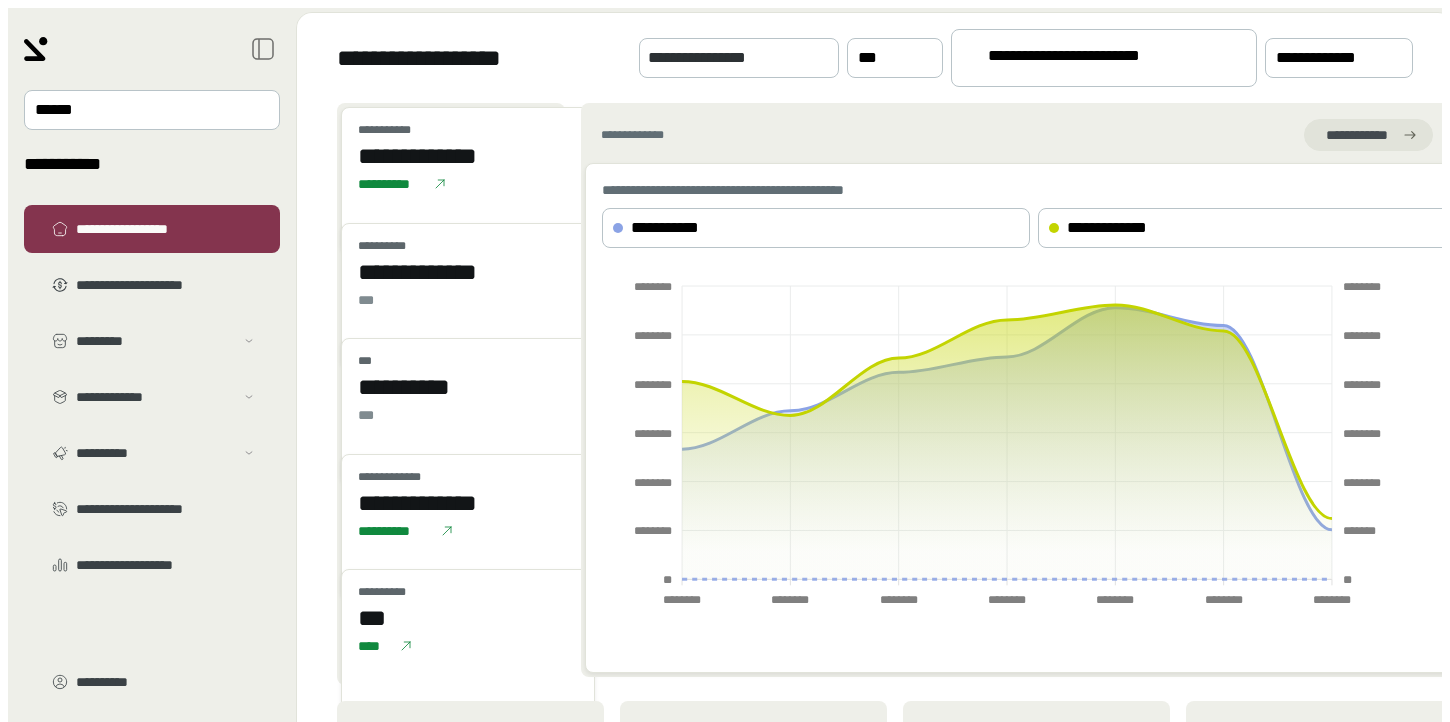 click on "**********" at bounding box center [1095, 59] 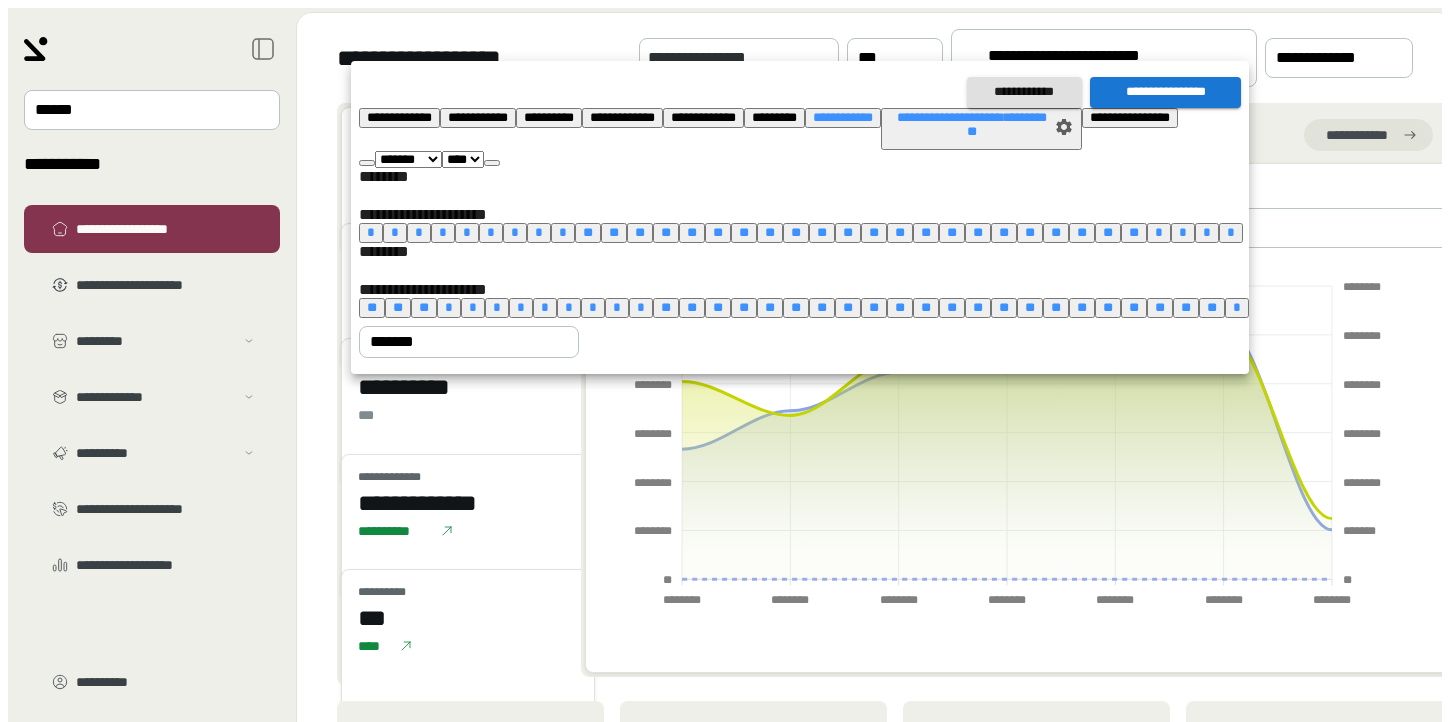 click on "**********" at bounding box center [399, 117] 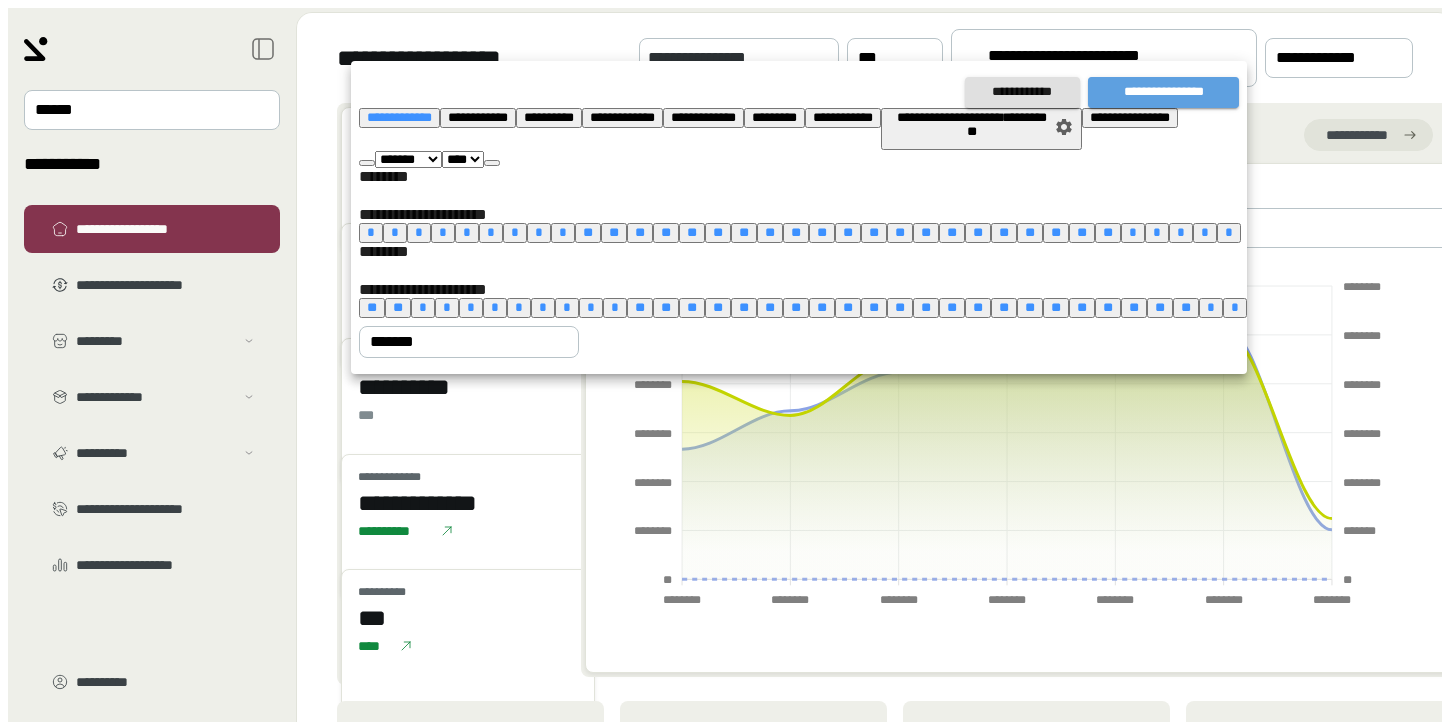 click on "**********" at bounding box center [1163, 92] 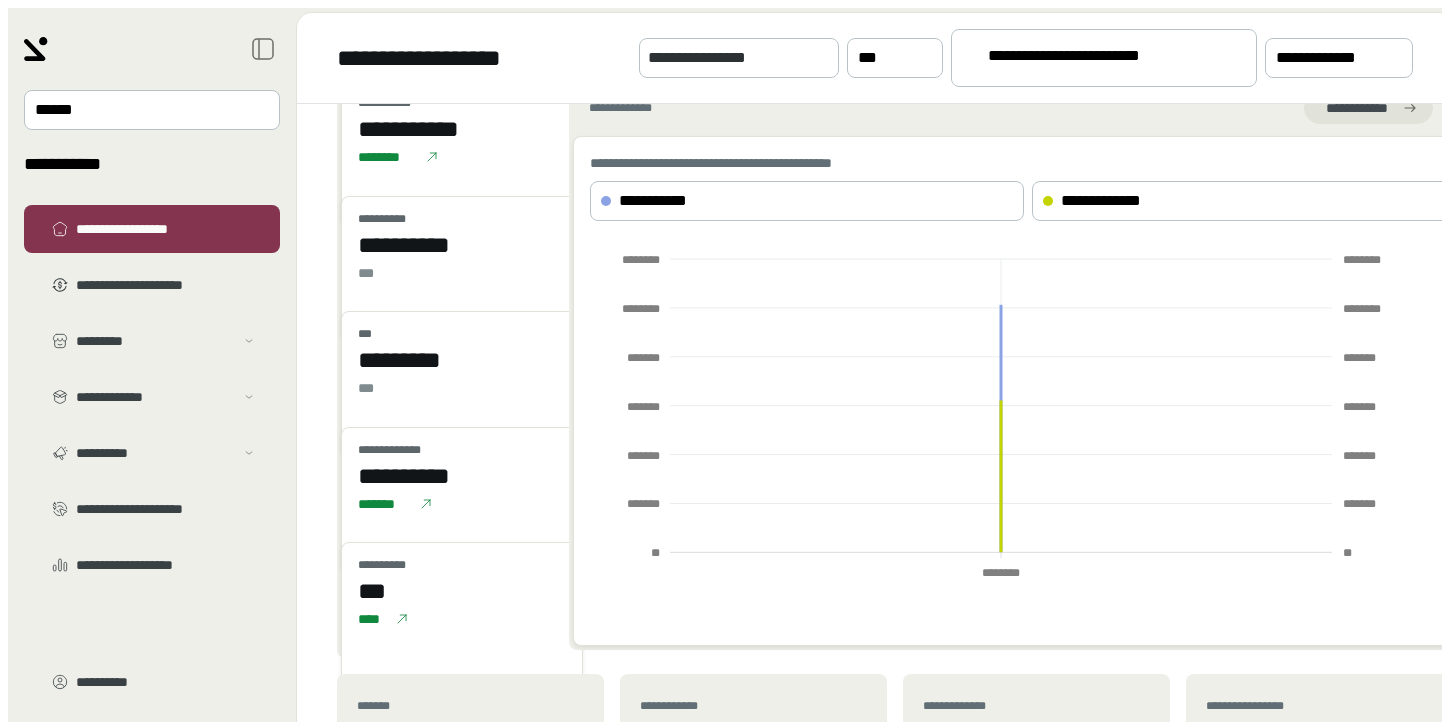 scroll, scrollTop: 0, scrollLeft: 0, axis: both 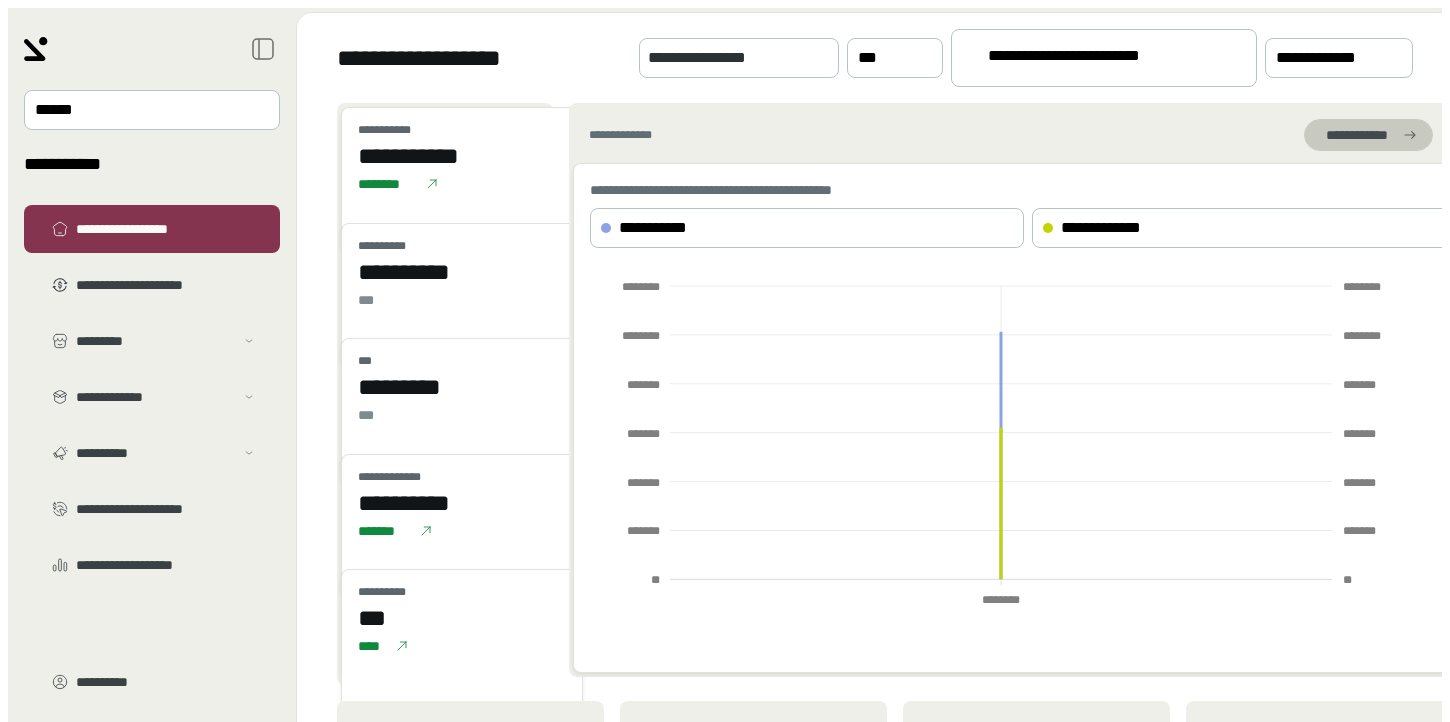 click on "**********" at bounding box center [1356, 135] 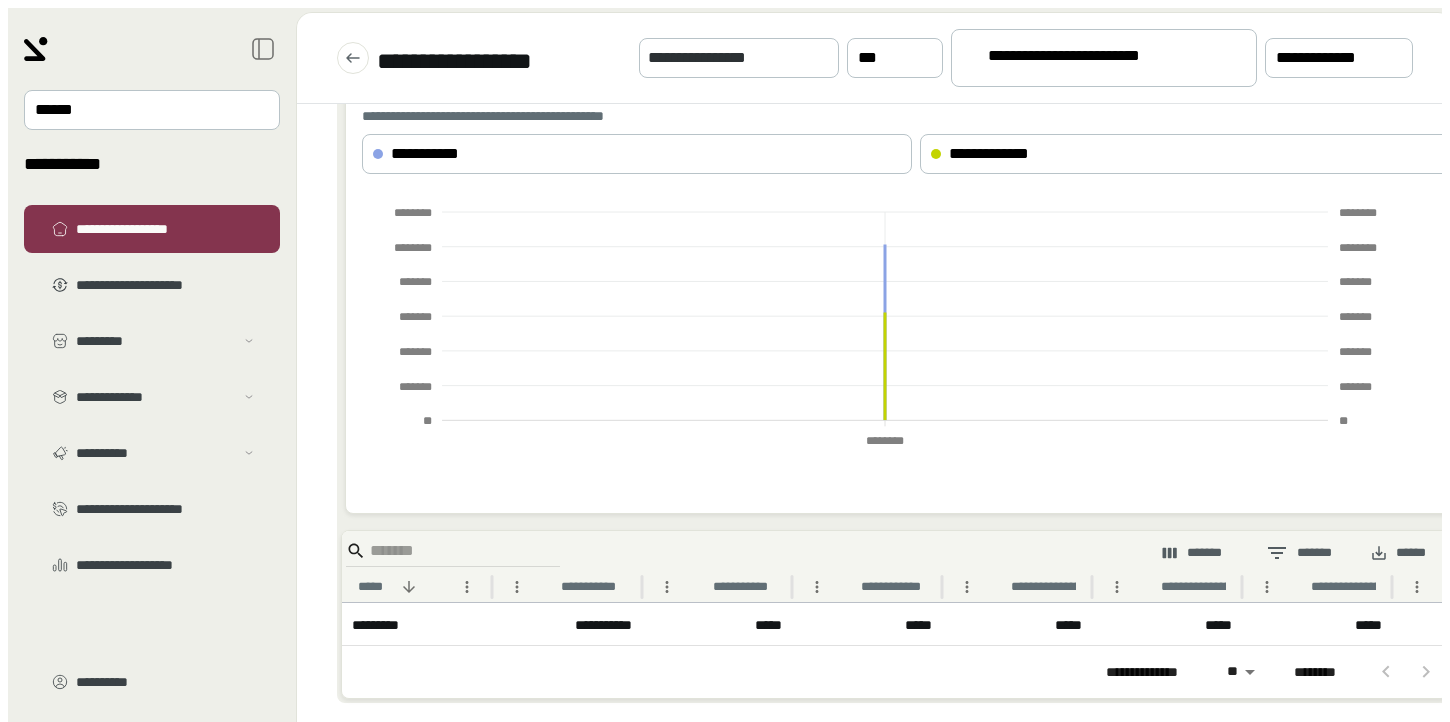 scroll, scrollTop: 0, scrollLeft: 0, axis: both 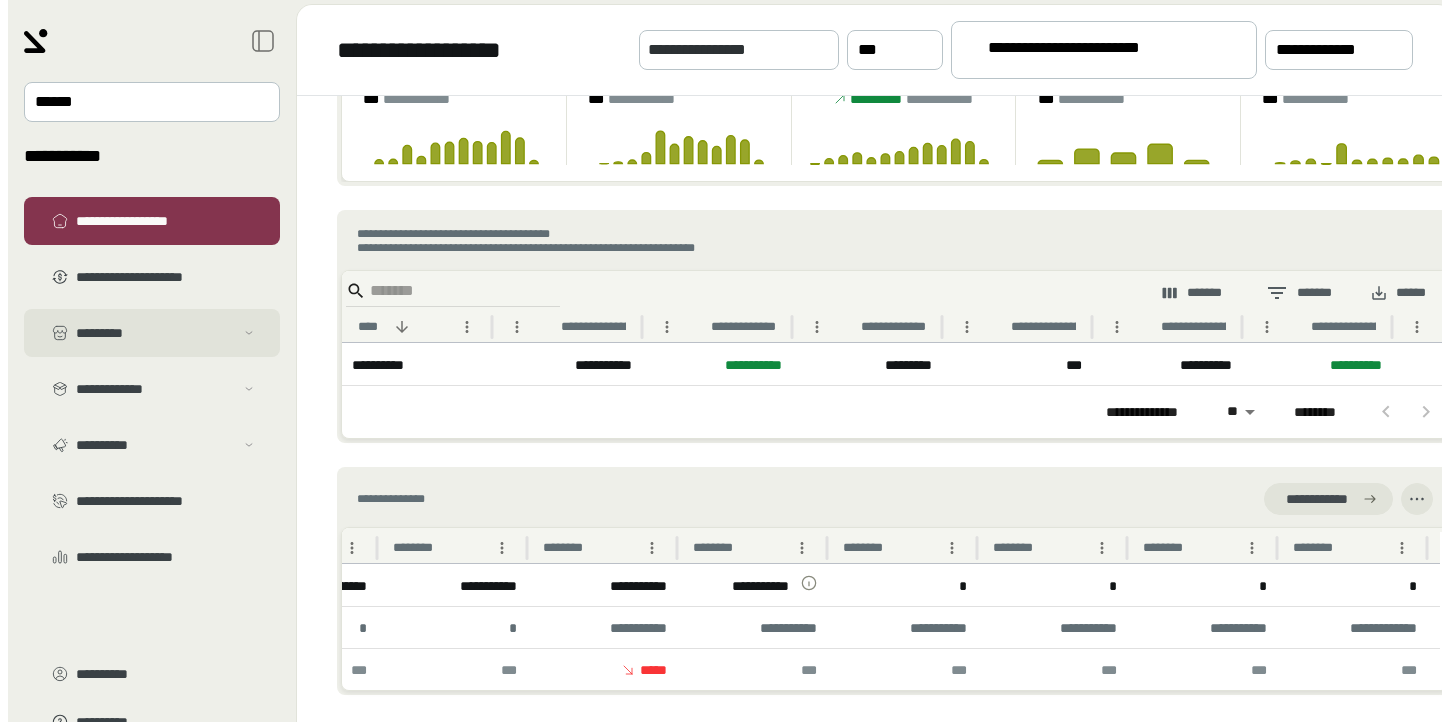 click on "*********" at bounding box center (155, 333) 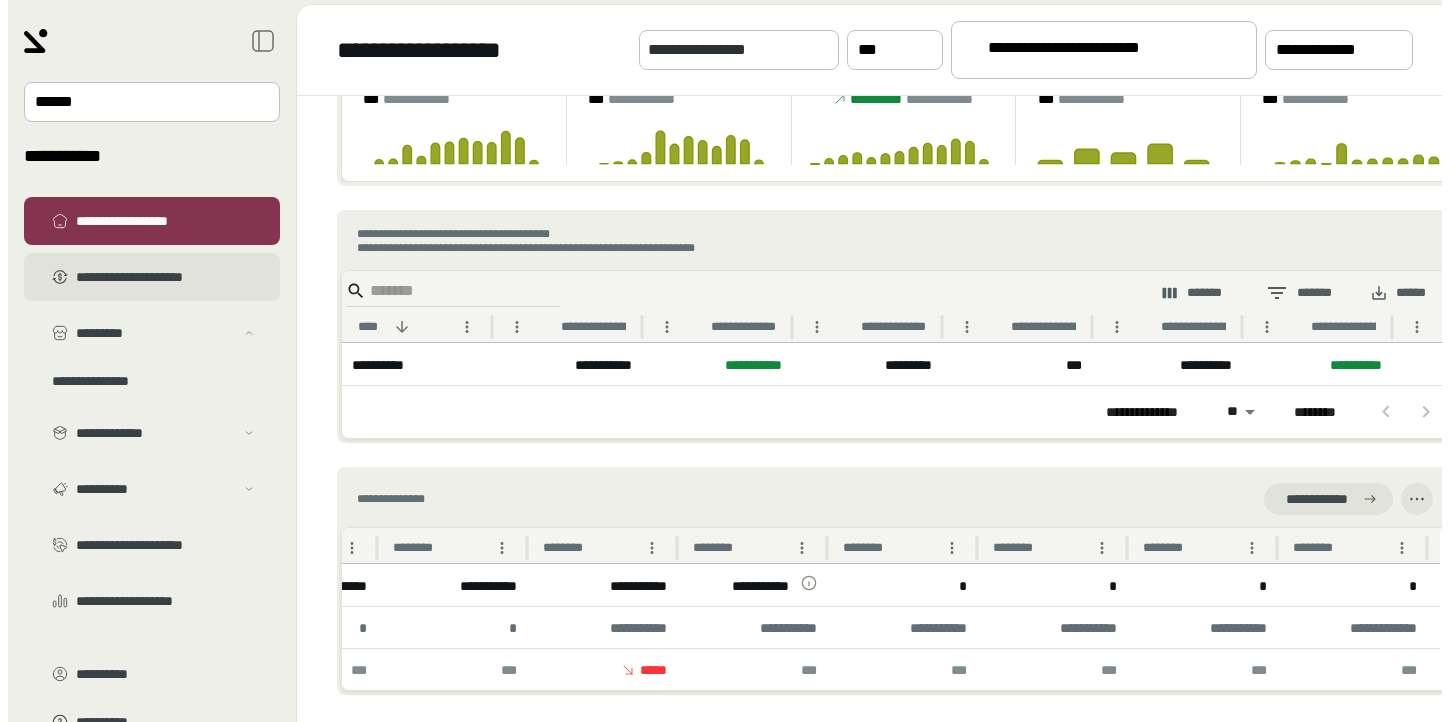 click on "**********" at bounding box center (166, 277) 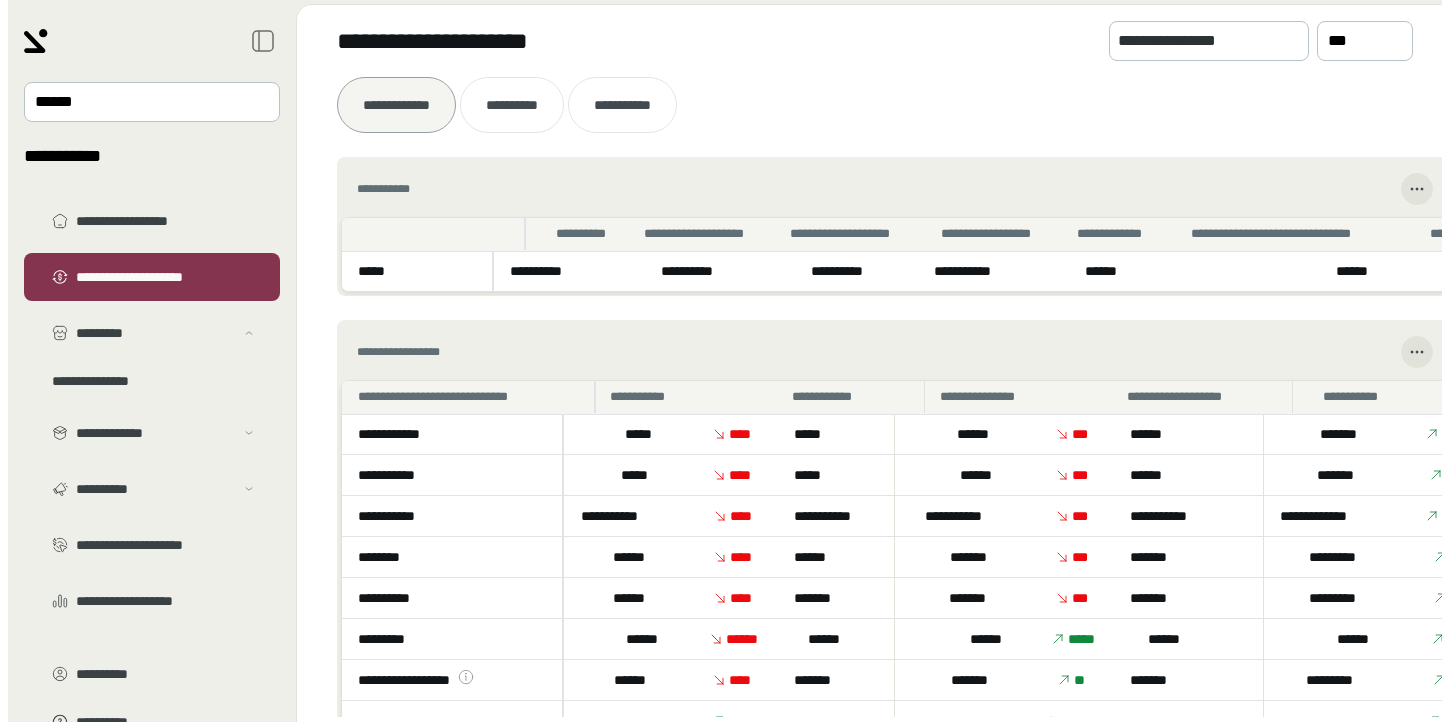 scroll, scrollTop: 10, scrollLeft: 0, axis: vertical 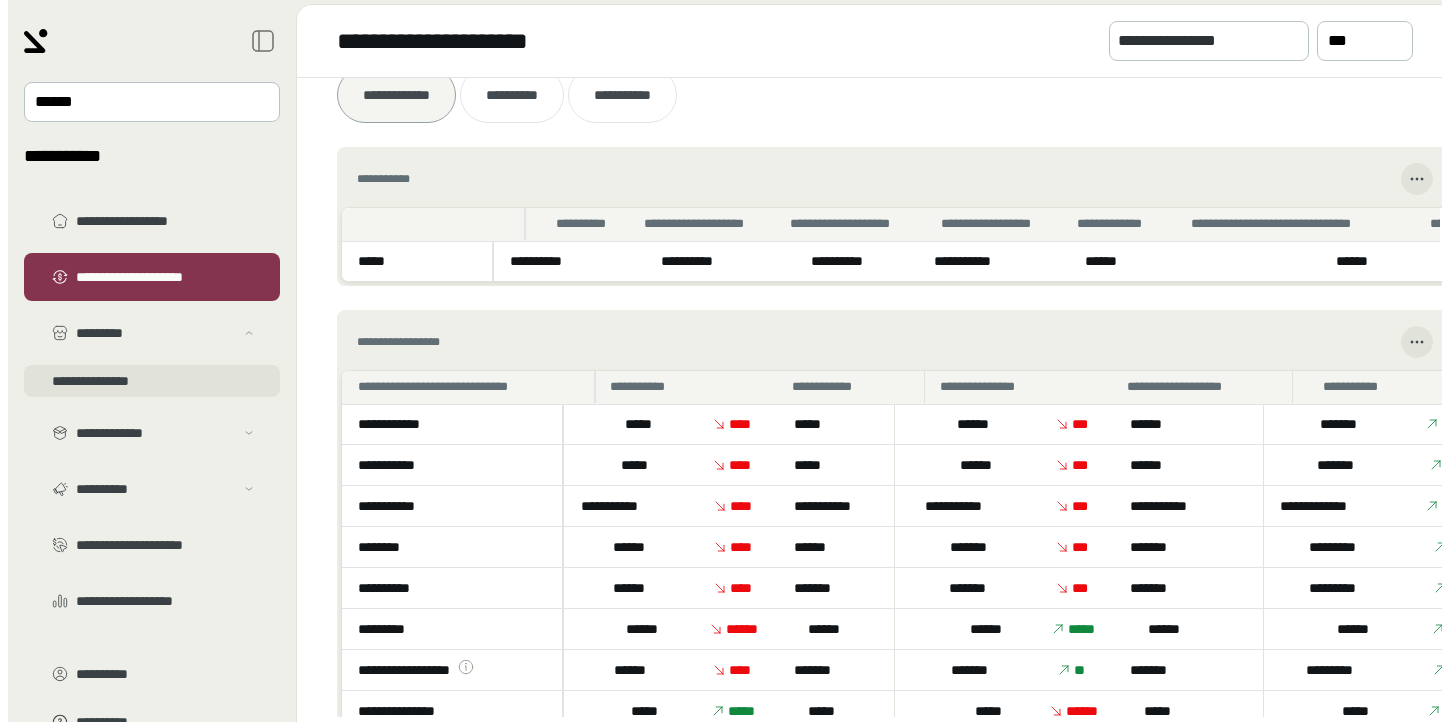 click on "**********" at bounding box center (152, 381) 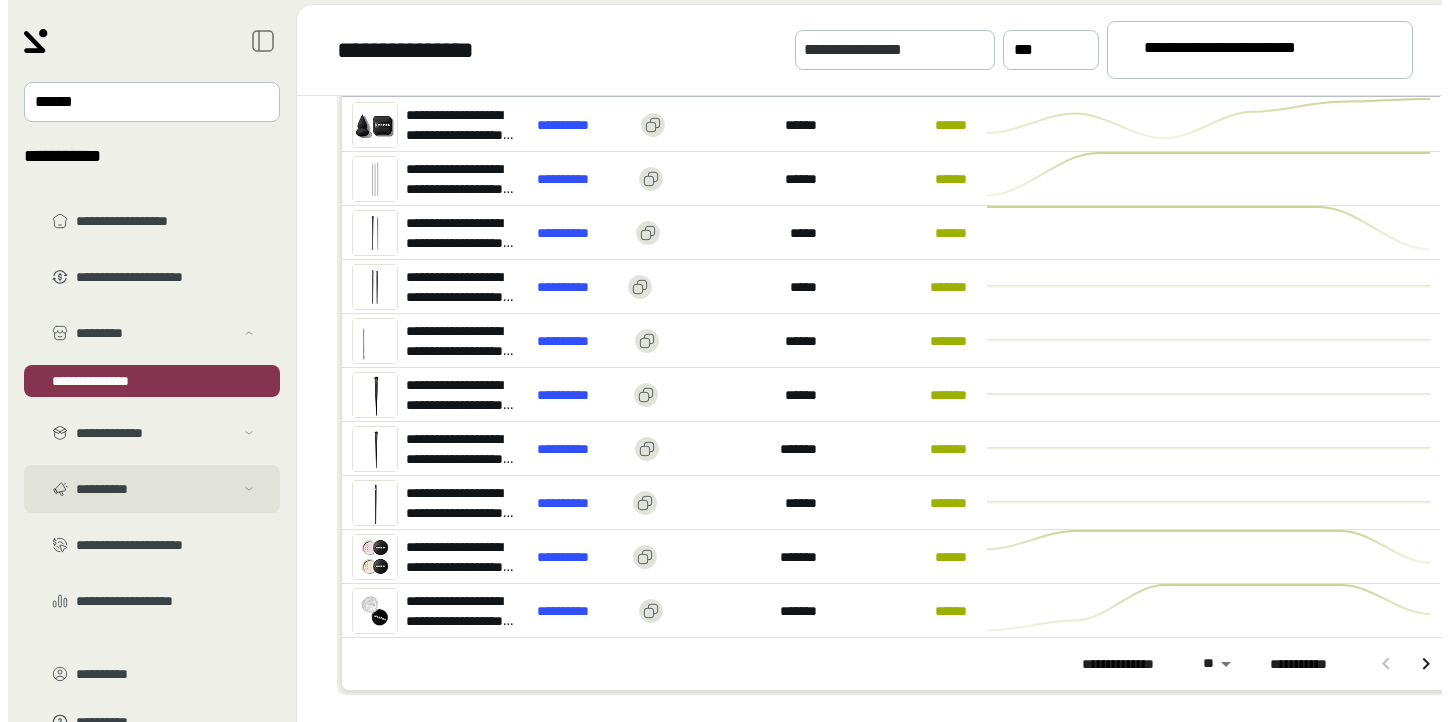 click on "**********" at bounding box center [155, 333] 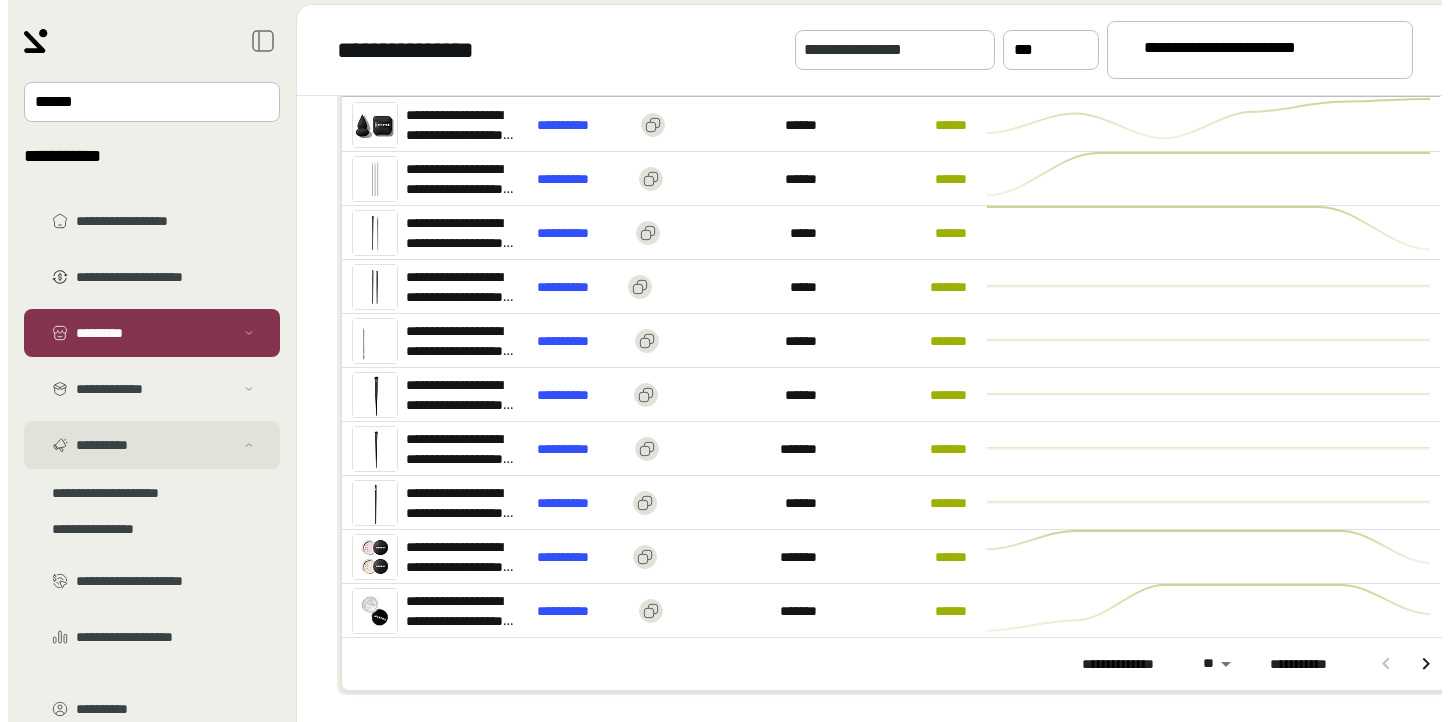 click on "**********" at bounding box center (152, 413) 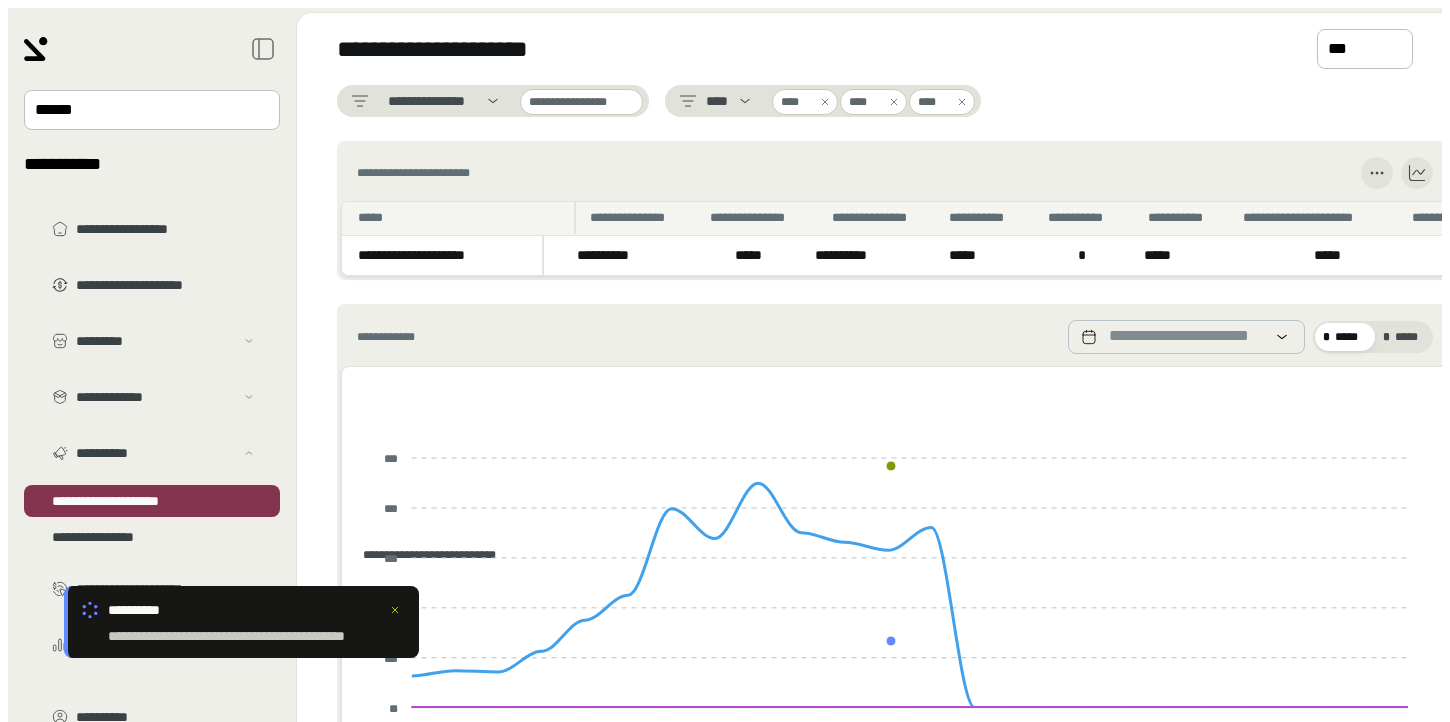 click at bounding box center (825, 102) 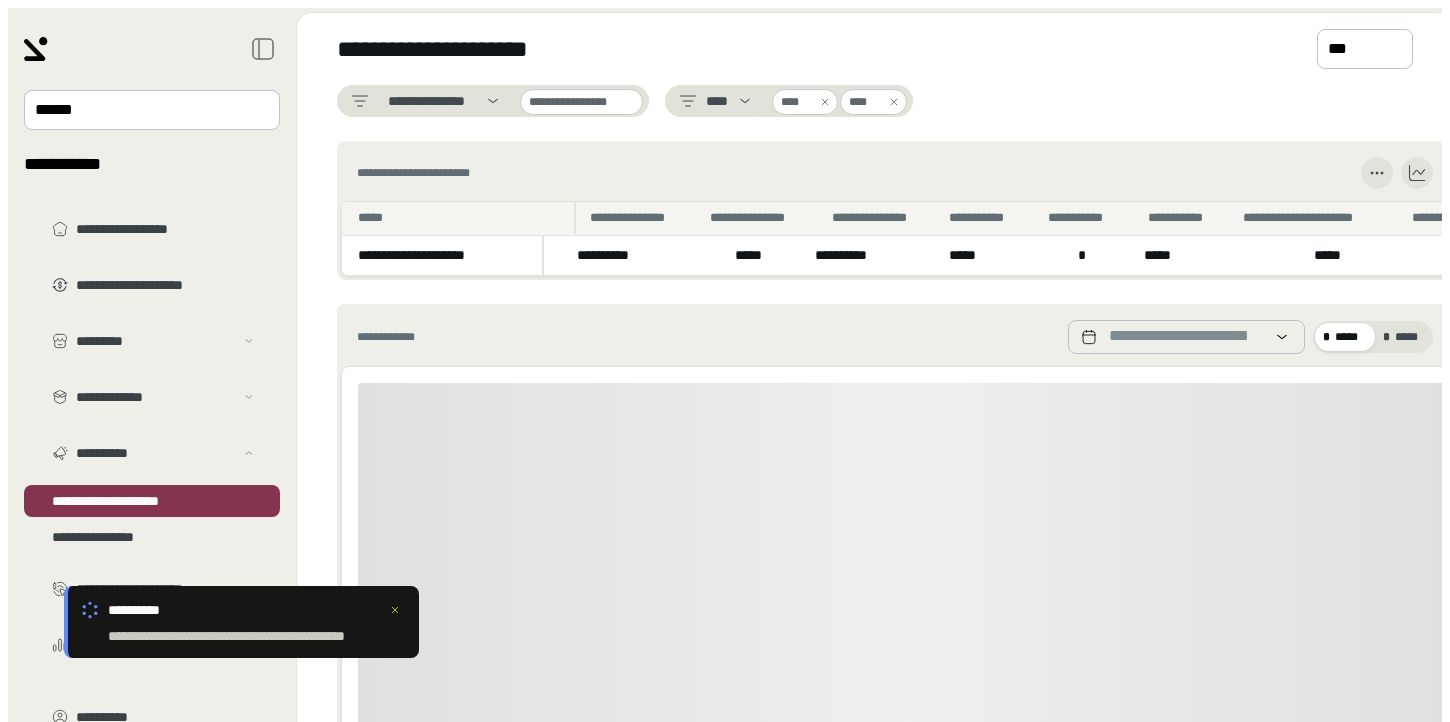 click at bounding box center [825, 102] 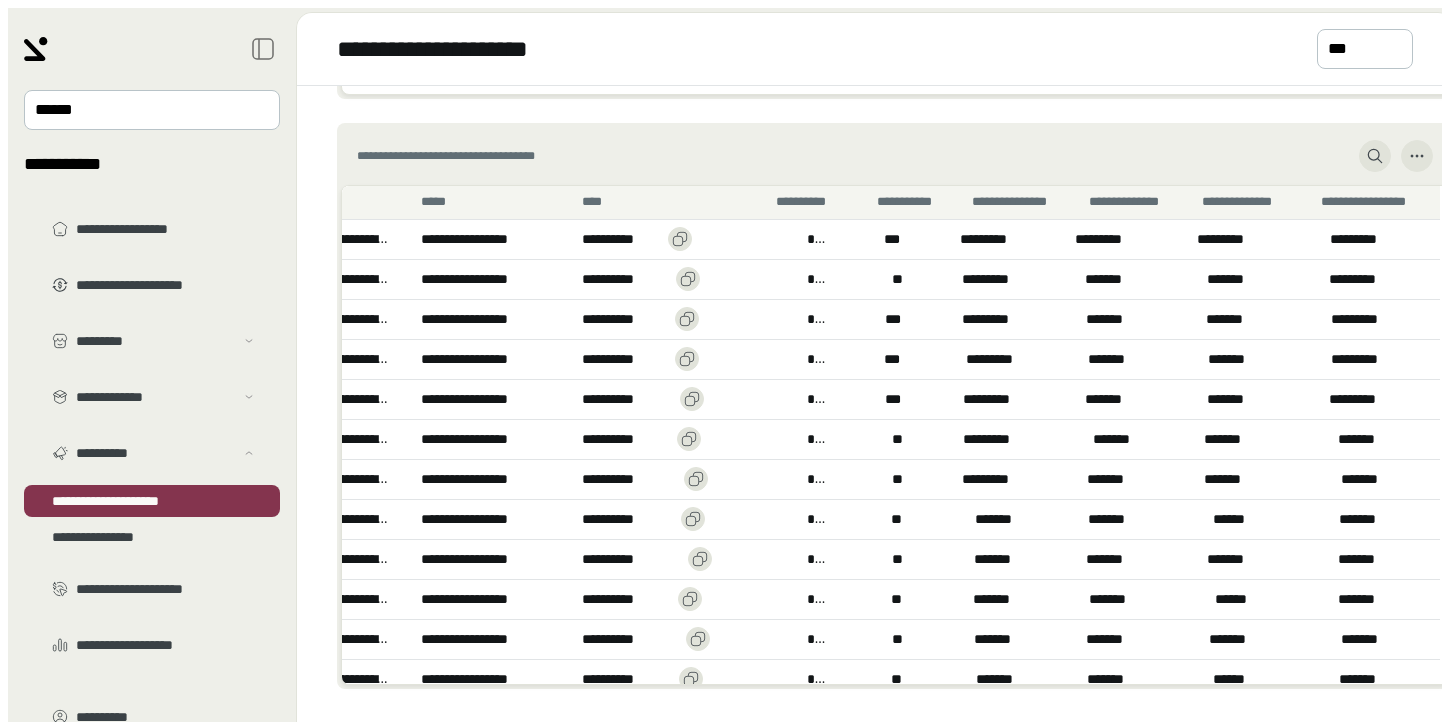 scroll, scrollTop: 0, scrollLeft: 0, axis: both 